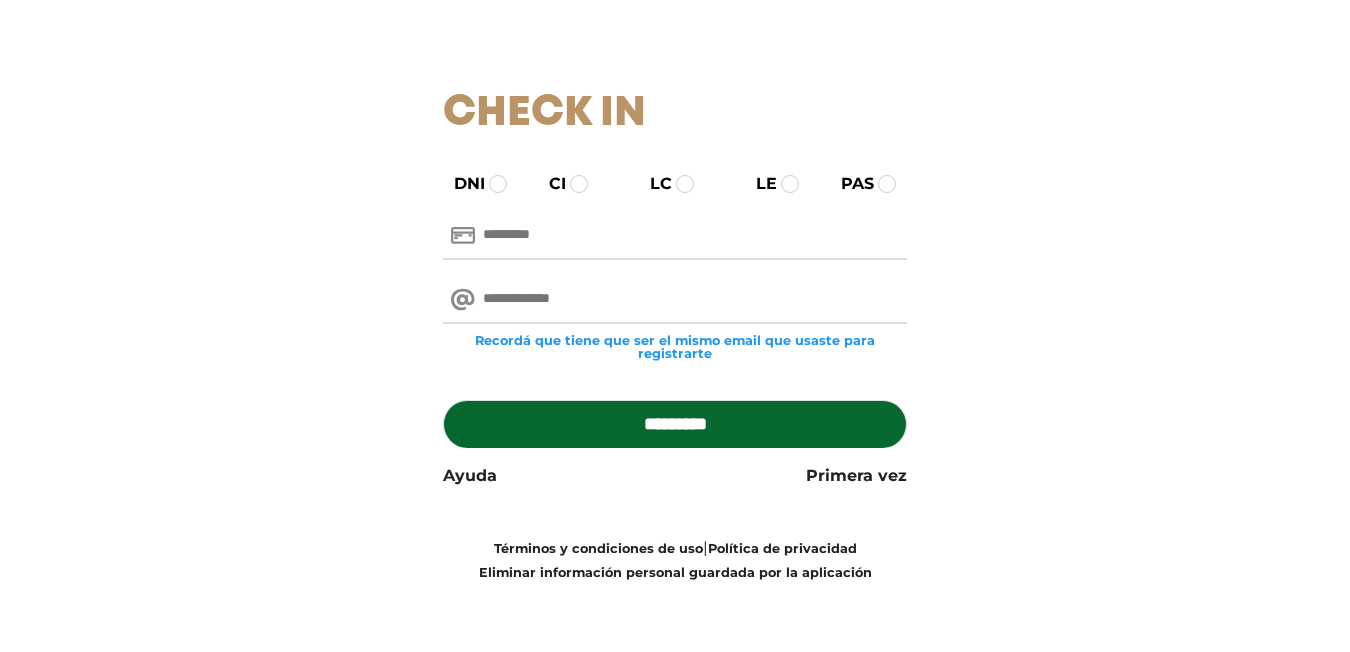 scroll, scrollTop: 219, scrollLeft: 0, axis: vertical 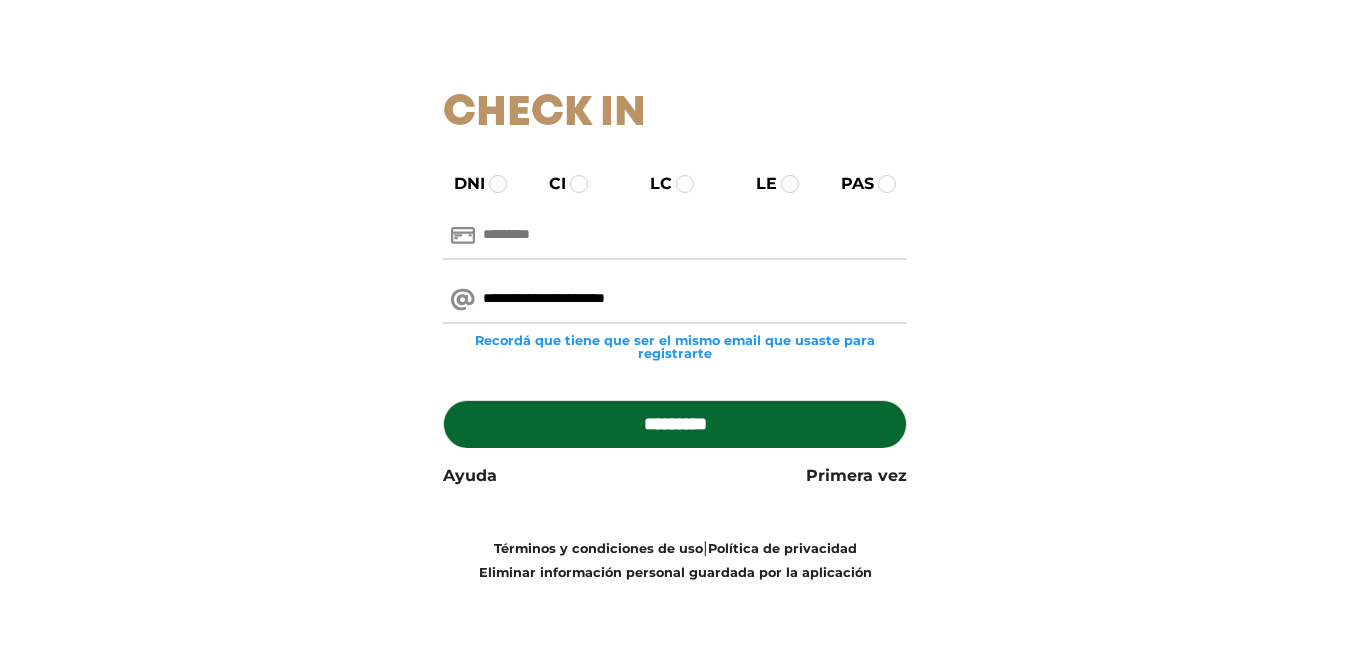 type on "**********" 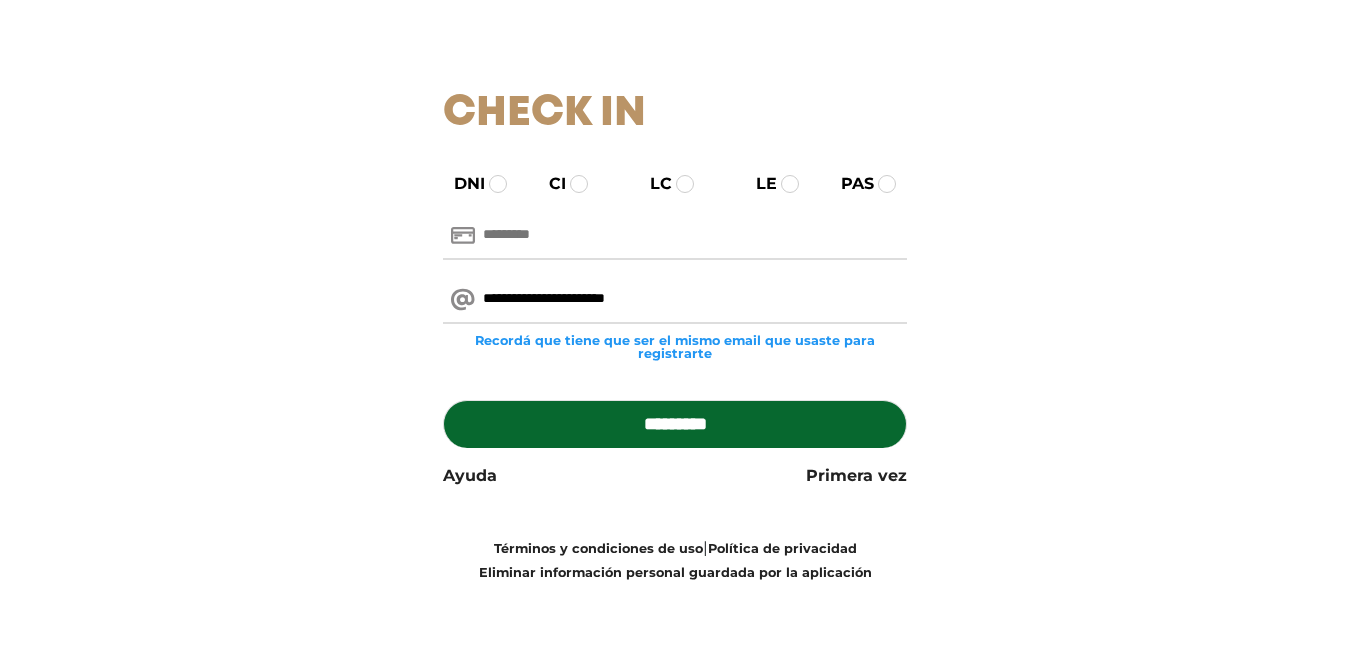 click at bounding box center (675, 236) 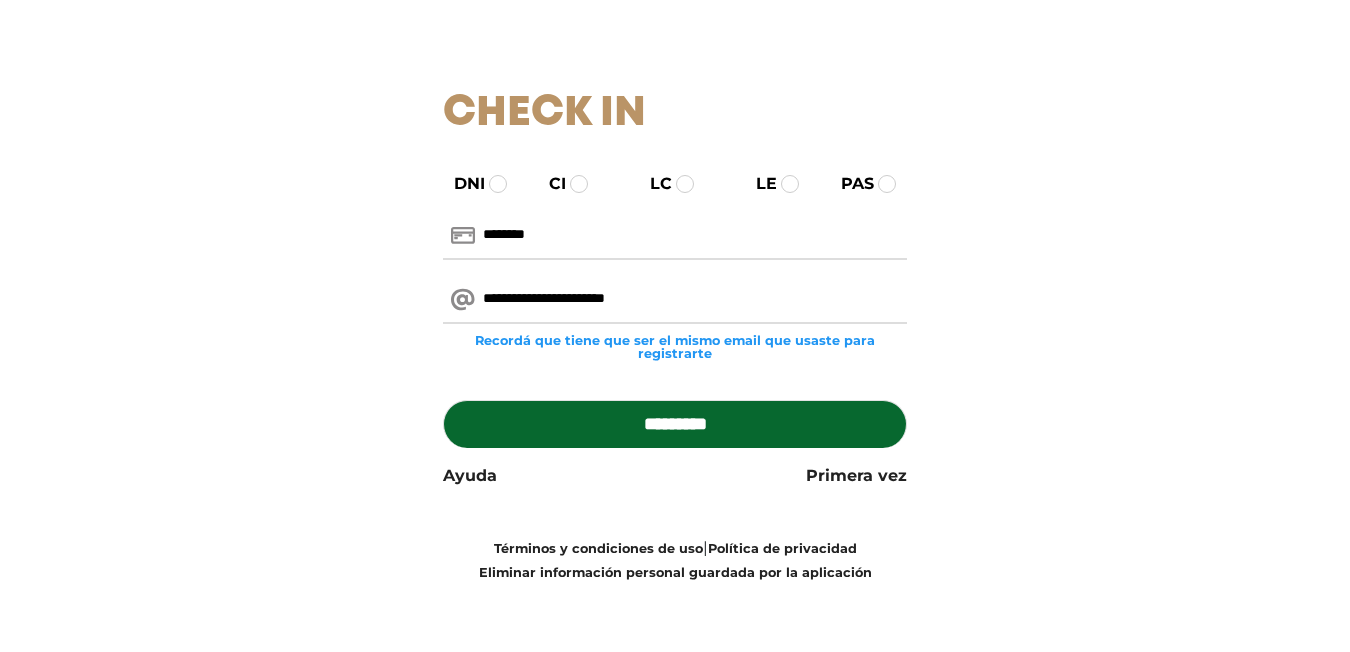 type on "********" 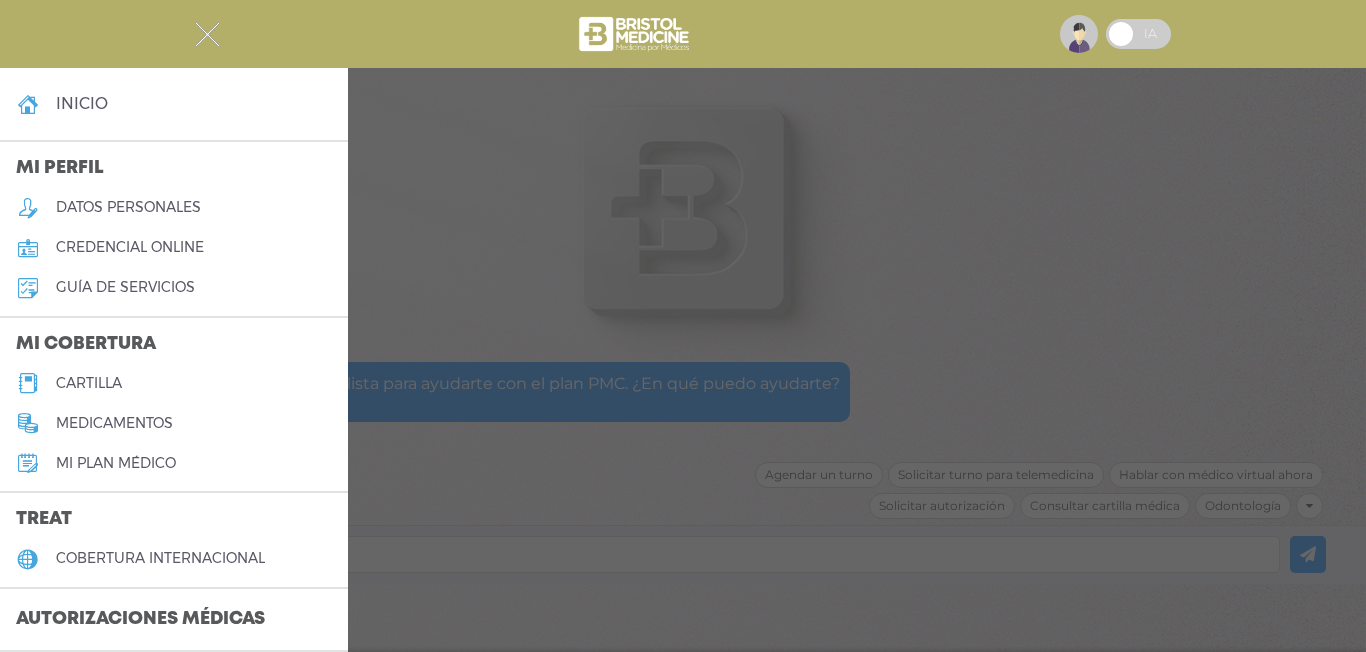 scroll, scrollTop: 0, scrollLeft: 0, axis: both 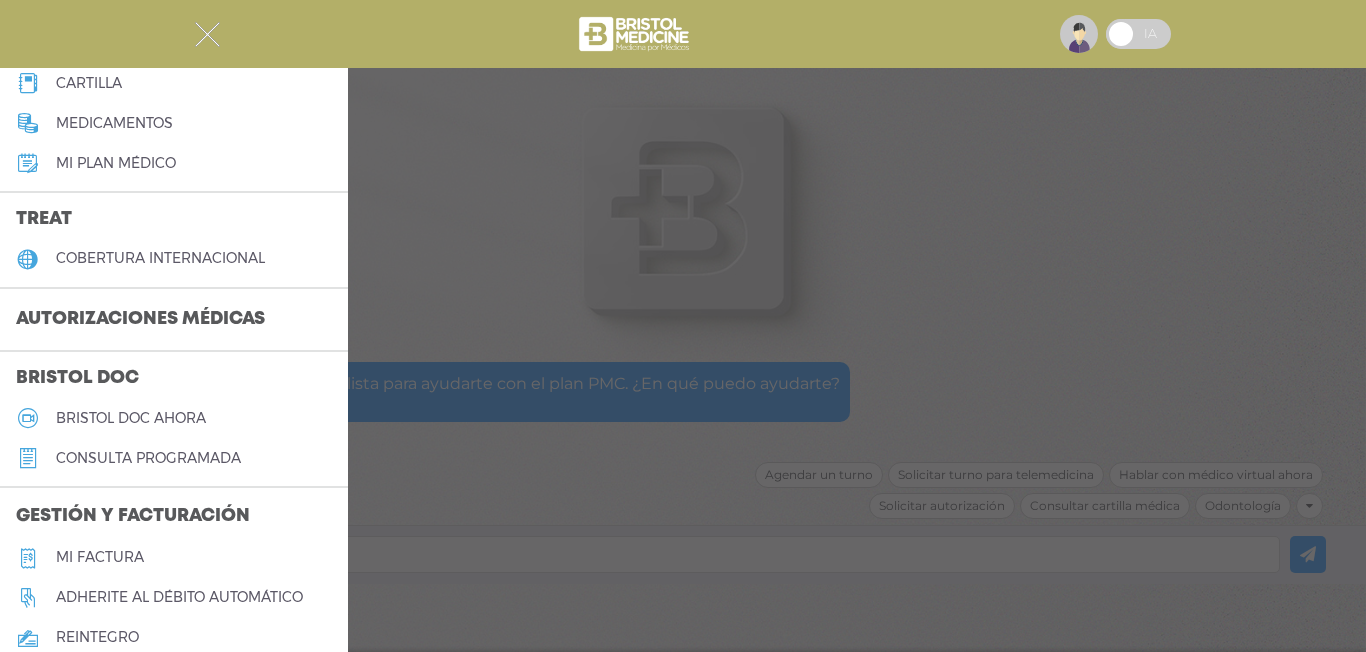 click on "cartilla" at bounding box center (89, 83) 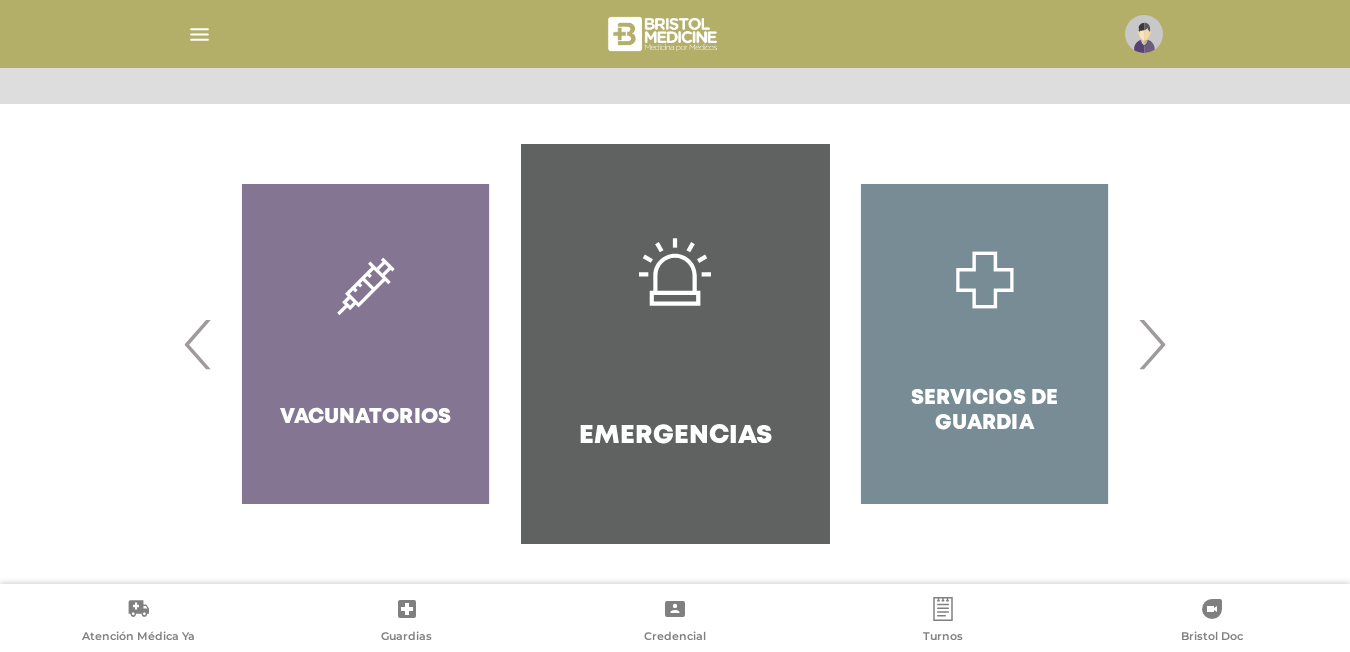 scroll, scrollTop: 375, scrollLeft: 0, axis: vertical 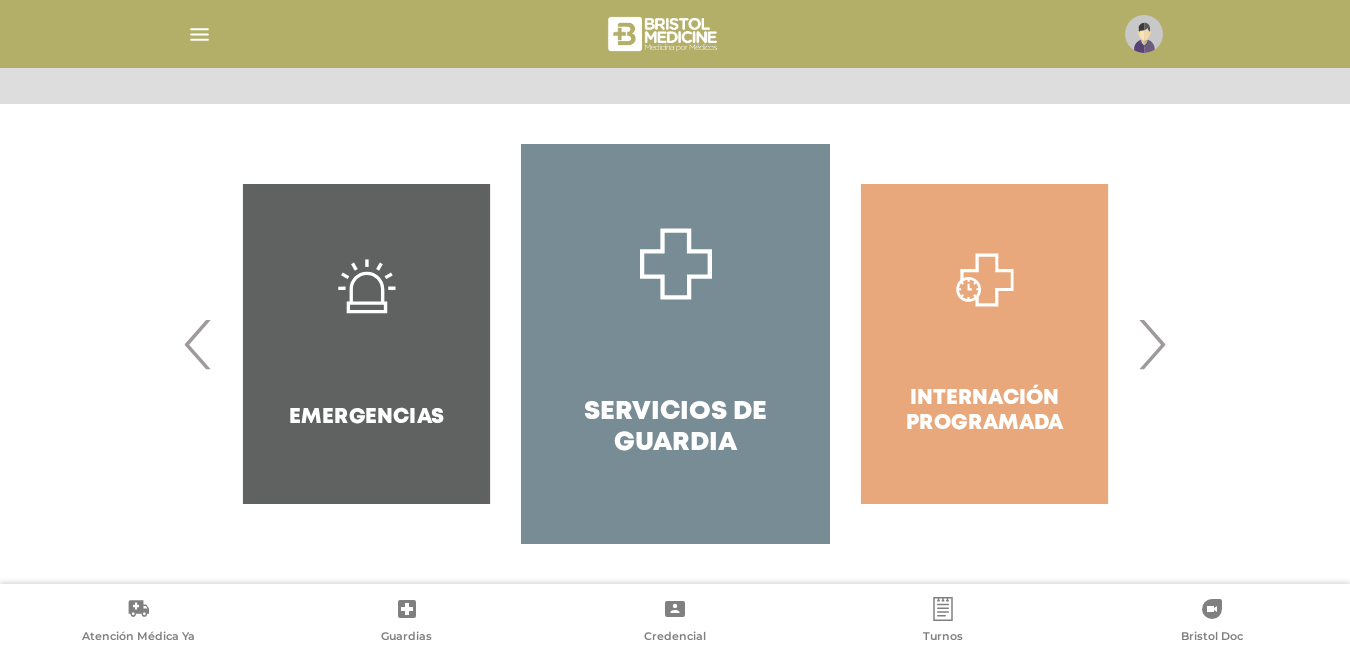 click on "›" at bounding box center (1151, 344) 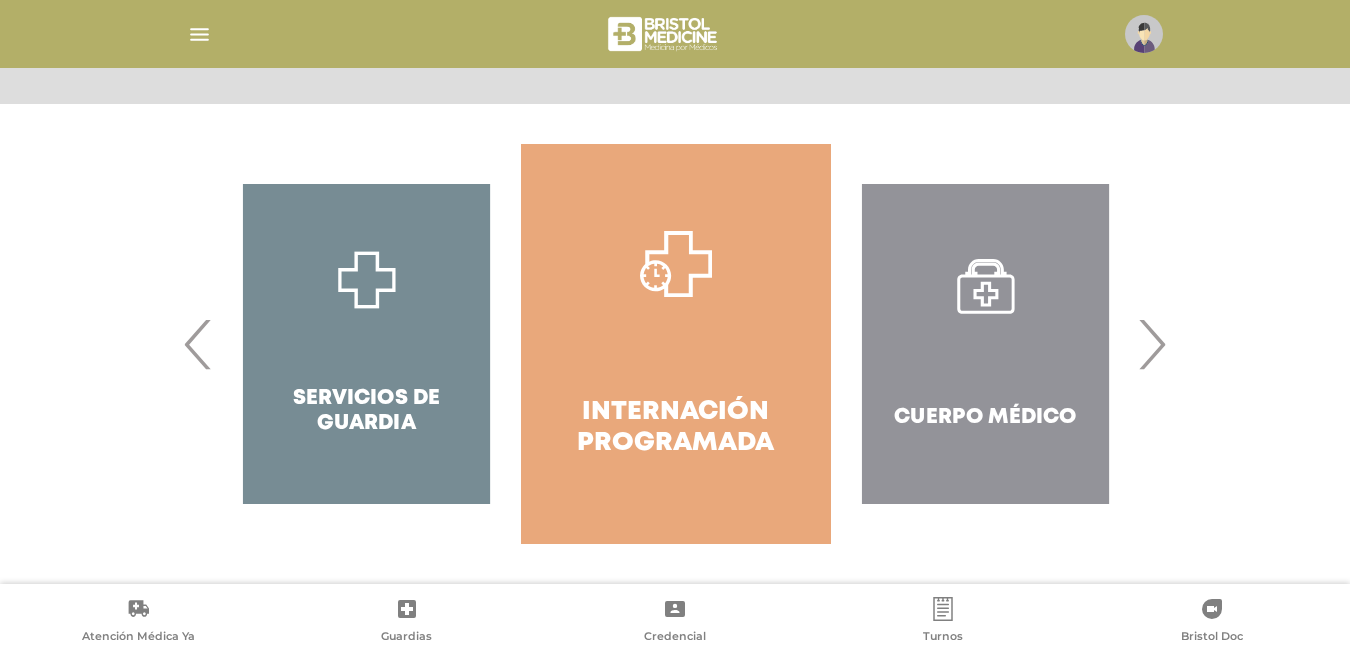 click on "›" at bounding box center (1151, 344) 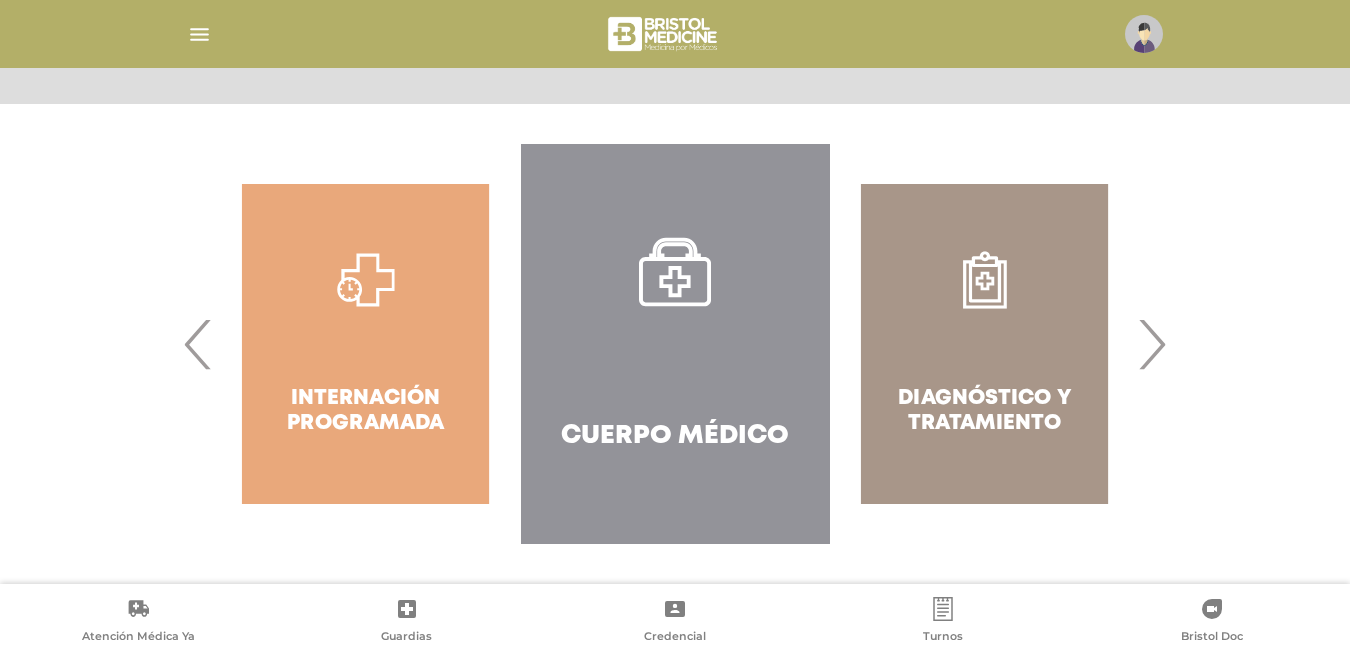 click on "›" at bounding box center [1151, 344] 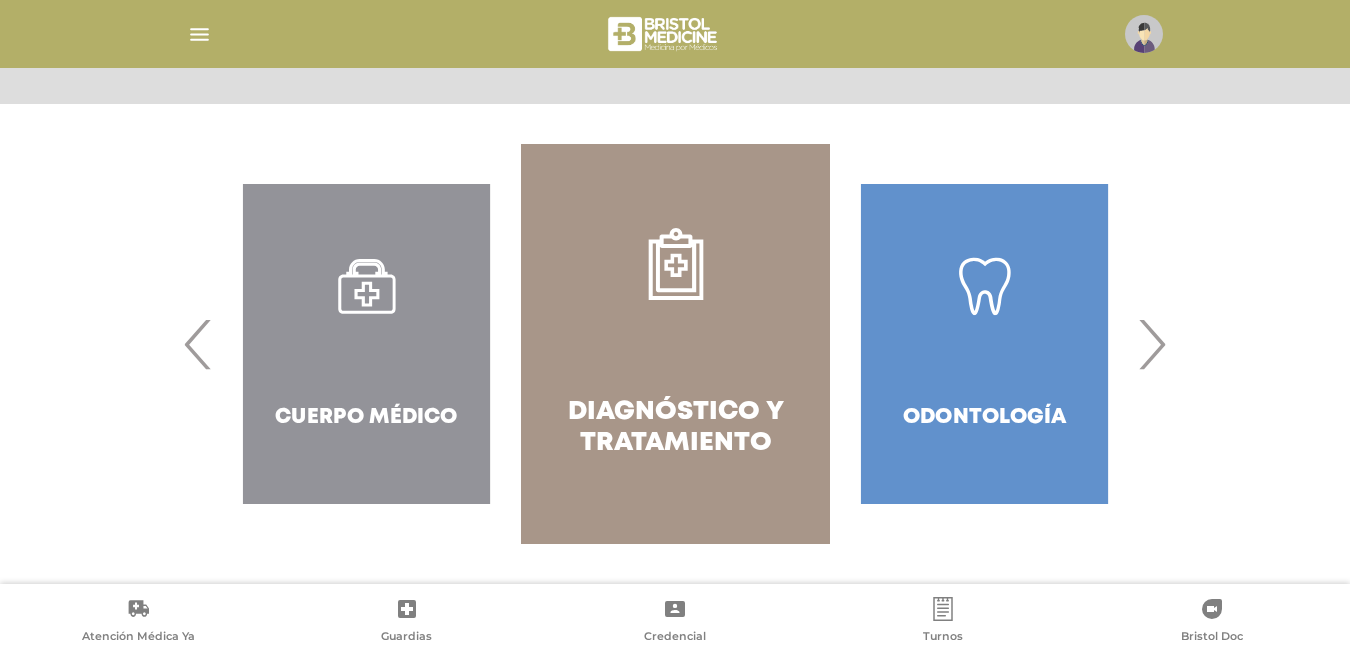 click on "Diagnóstico y Tratamiento" at bounding box center (675, 344) 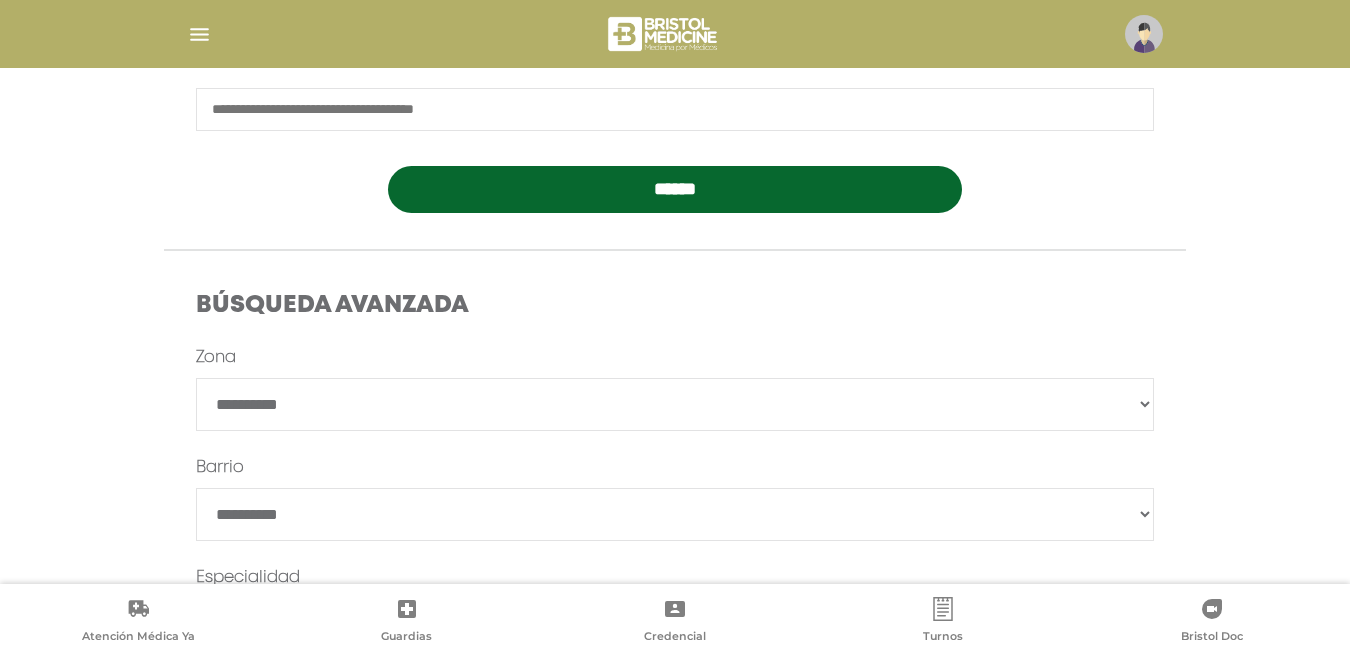 scroll, scrollTop: 599, scrollLeft: 0, axis: vertical 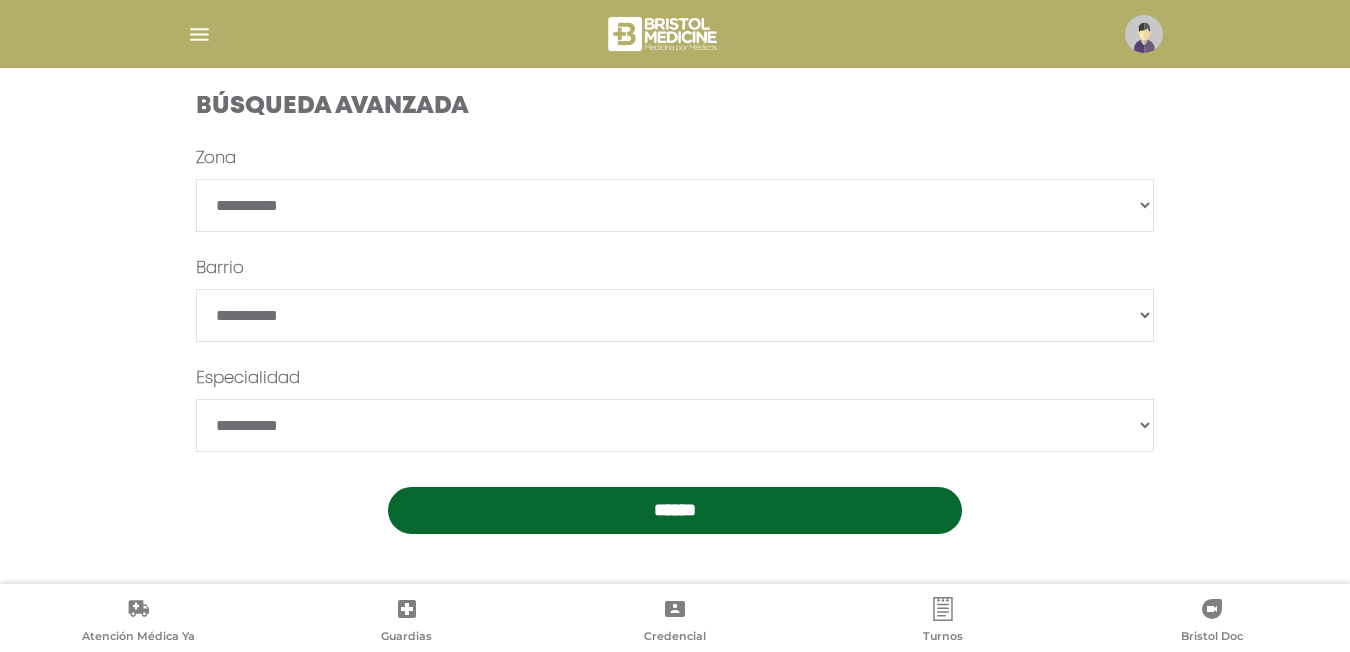 click on "**********" at bounding box center [675, 205] 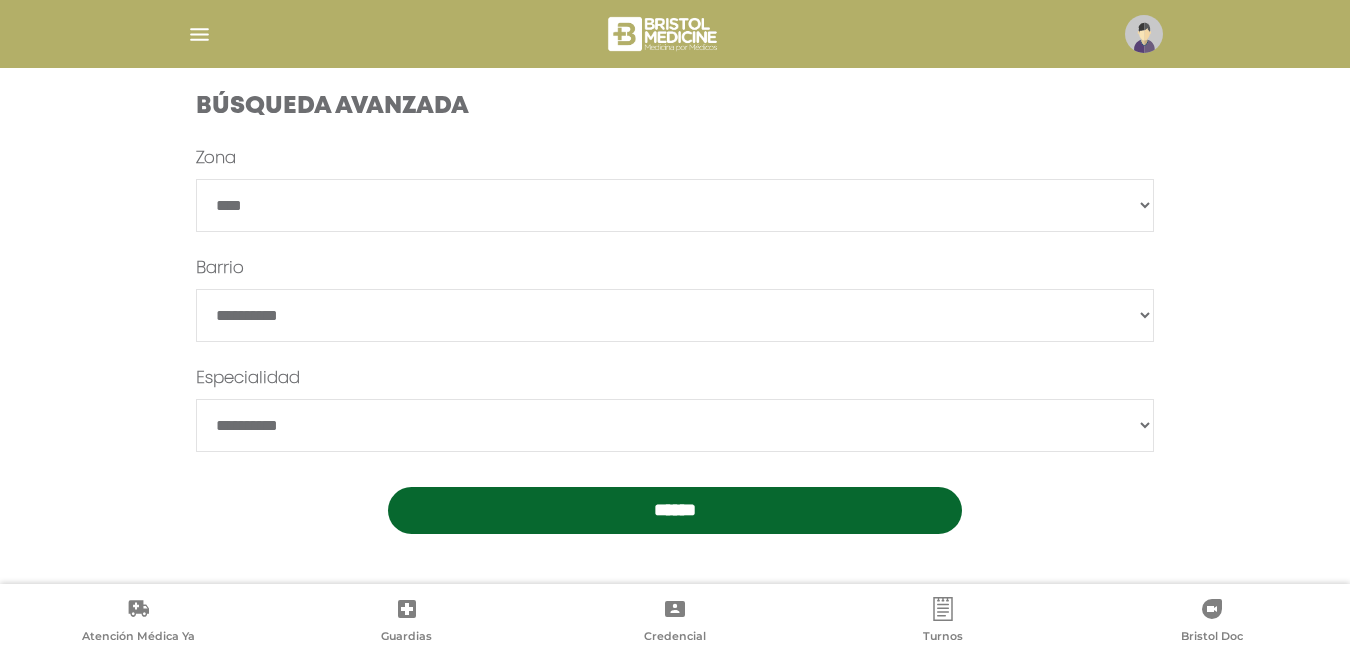 click on "**********" at bounding box center (675, 205) 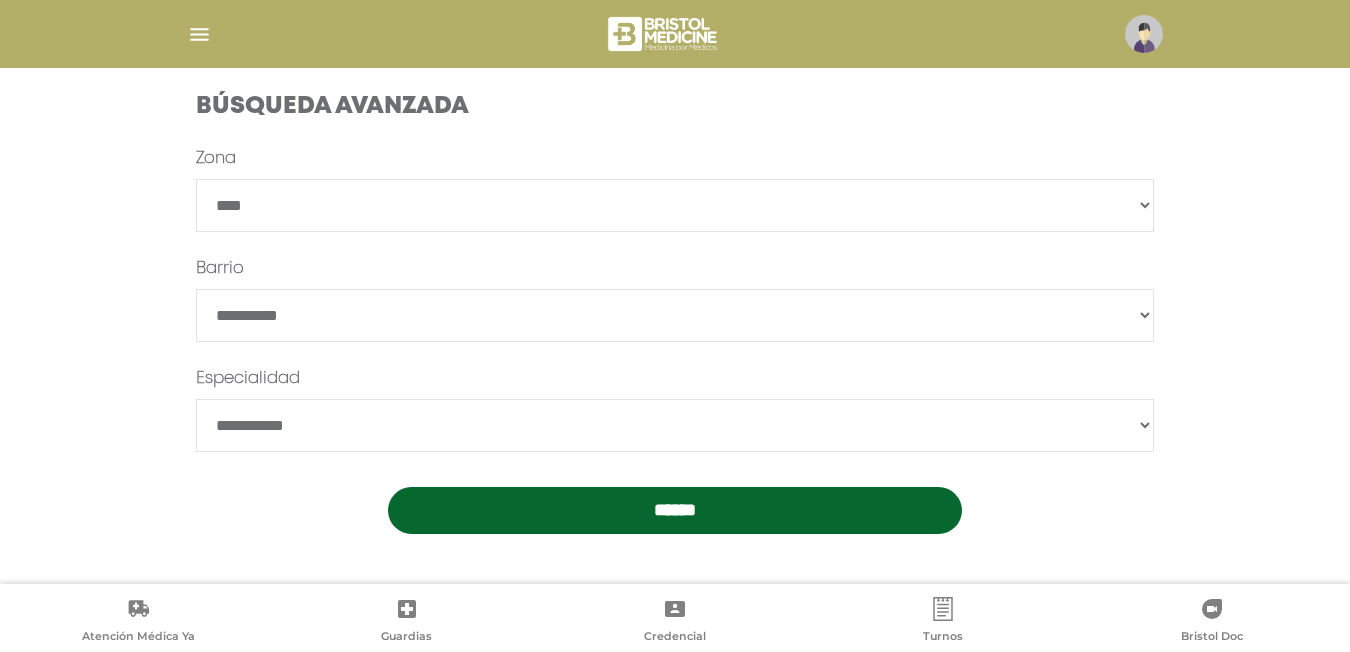 click on "**********" at bounding box center (675, 425) 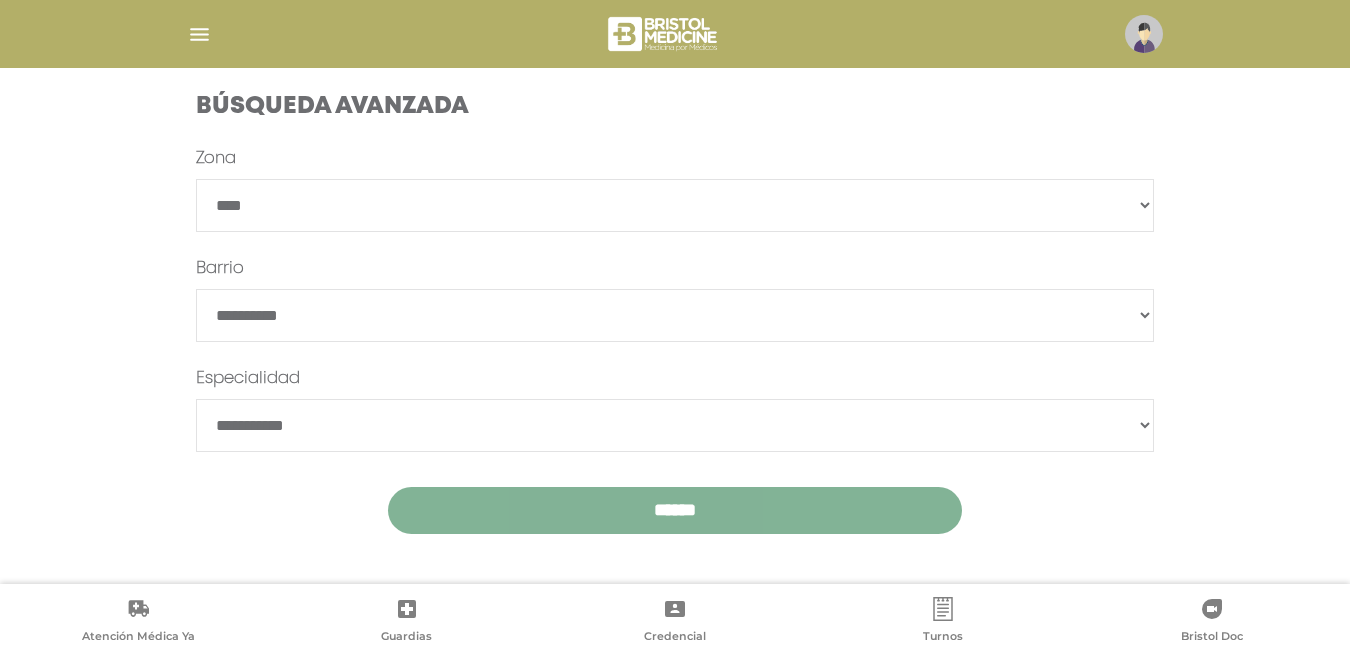 click on "******" at bounding box center [675, 510] 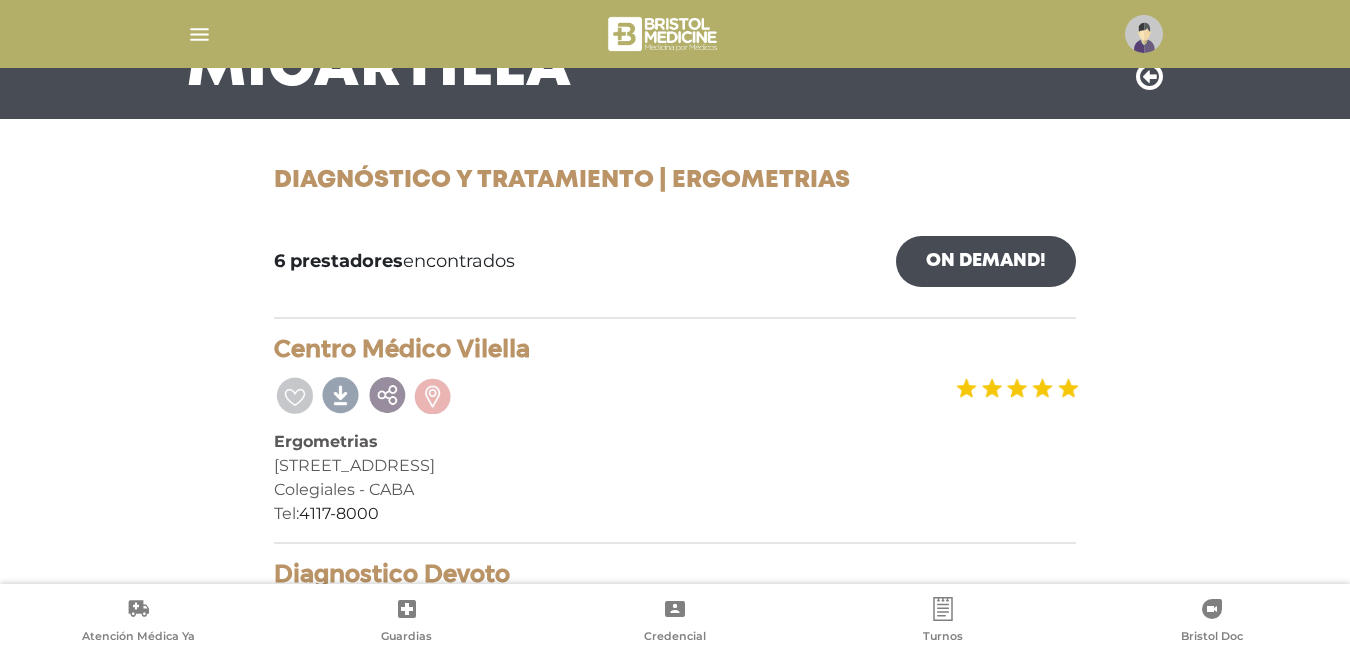 scroll, scrollTop: 0, scrollLeft: 0, axis: both 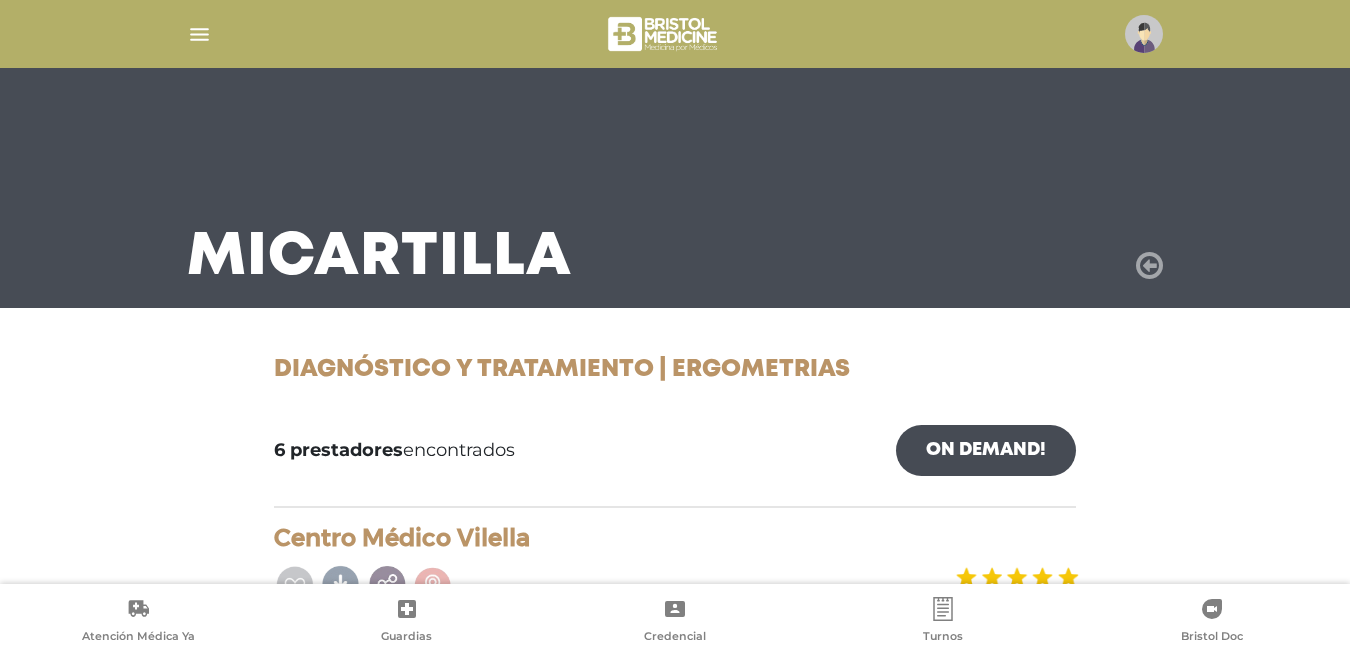 click at bounding box center (1149, 266) 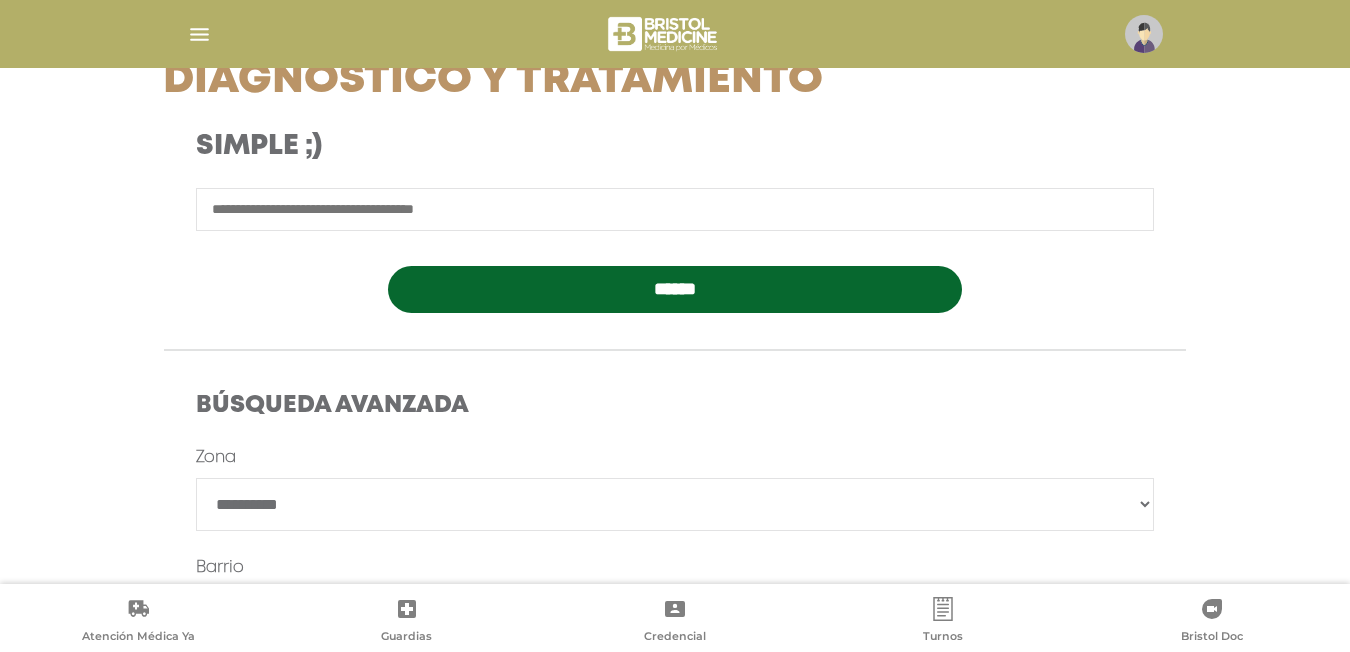 scroll, scrollTop: 599, scrollLeft: 0, axis: vertical 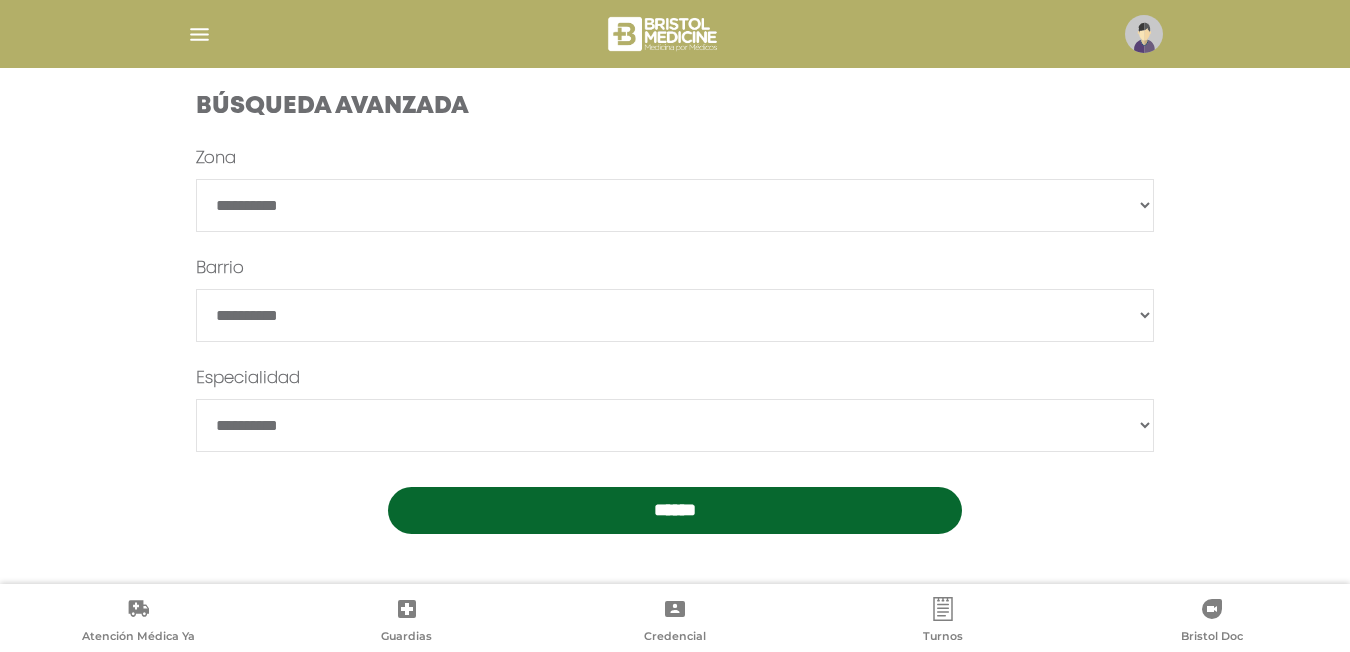 click on "**********" at bounding box center (675, 205) 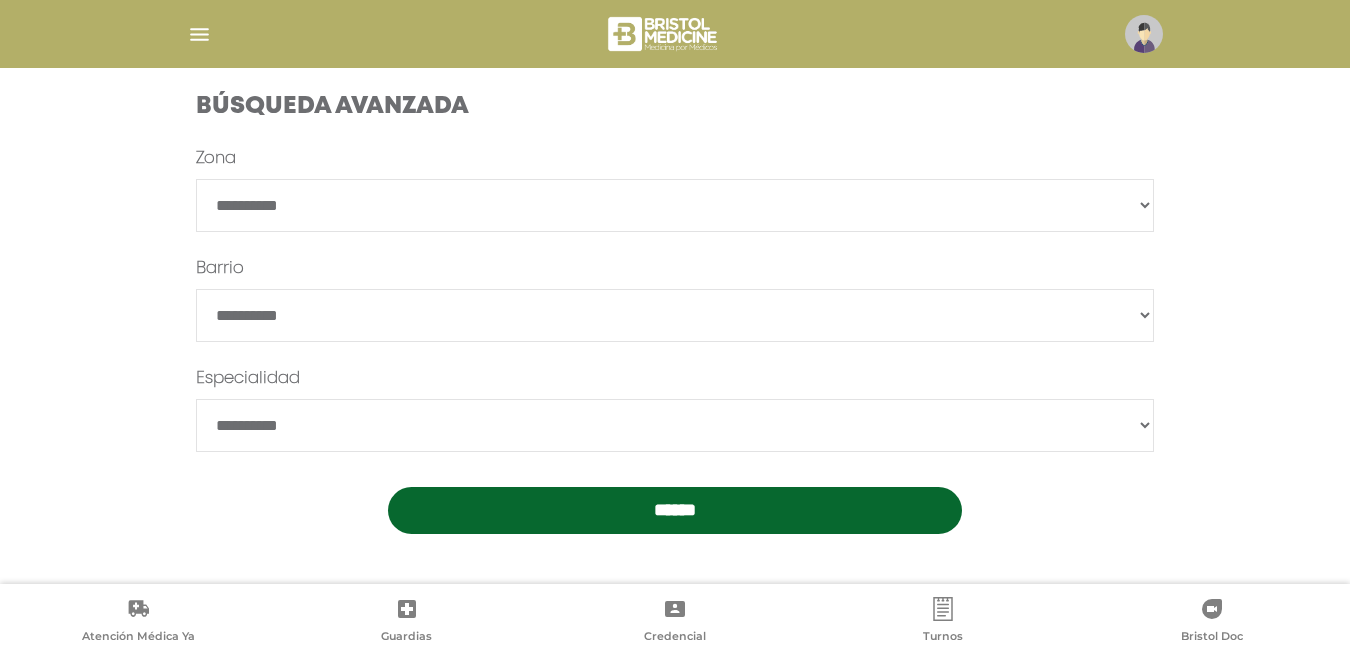 select on "*********" 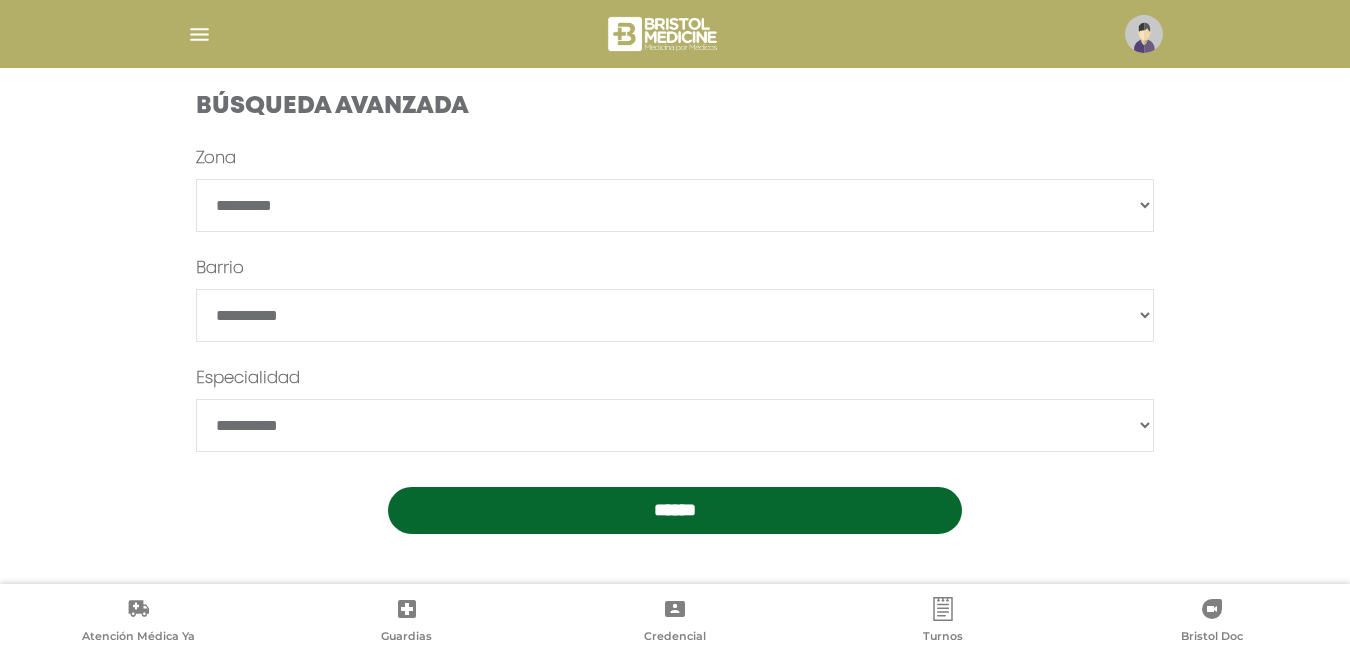 click on "**********" at bounding box center (675, 205) 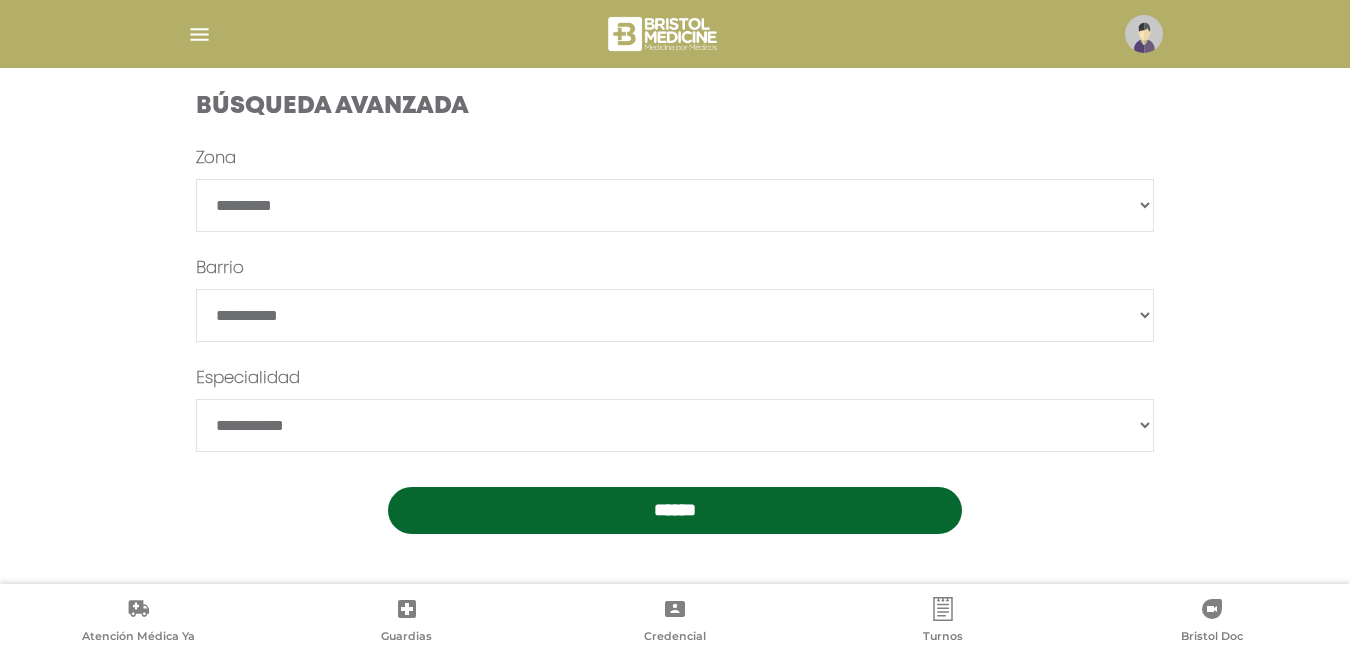click on "**********" at bounding box center (675, 425) 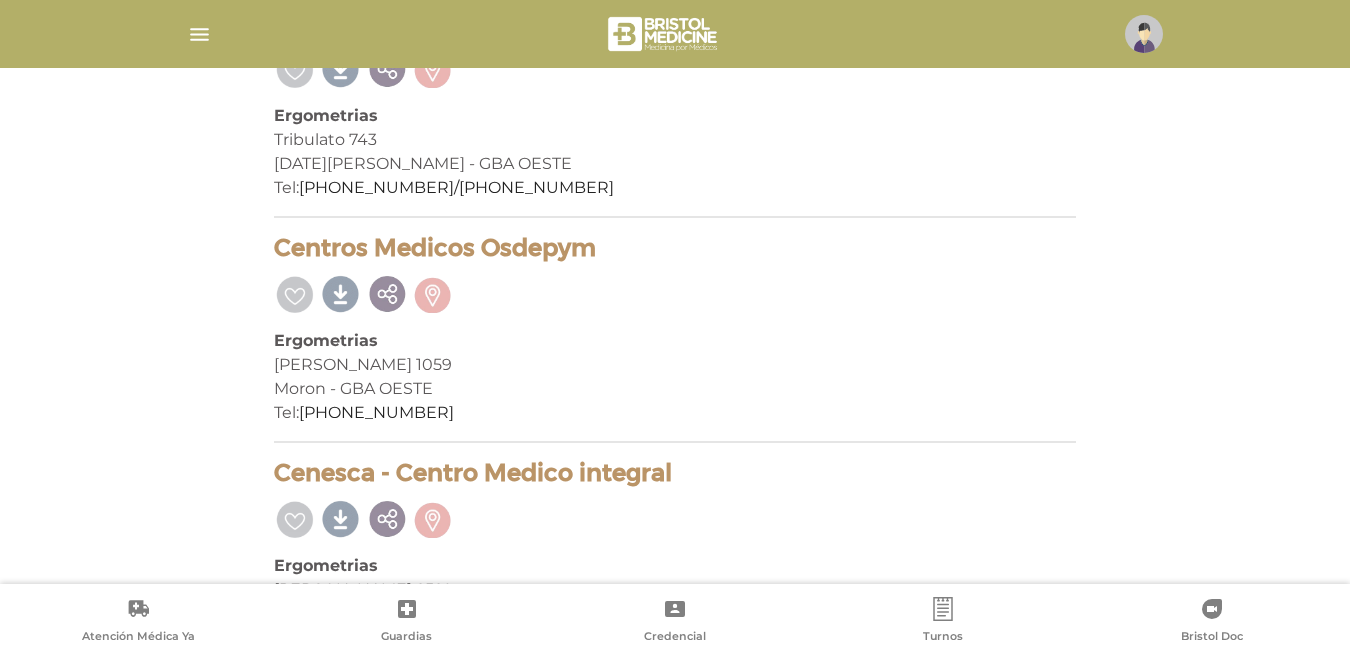 scroll, scrollTop: 839, scrollLeft: 0, axis: vertical 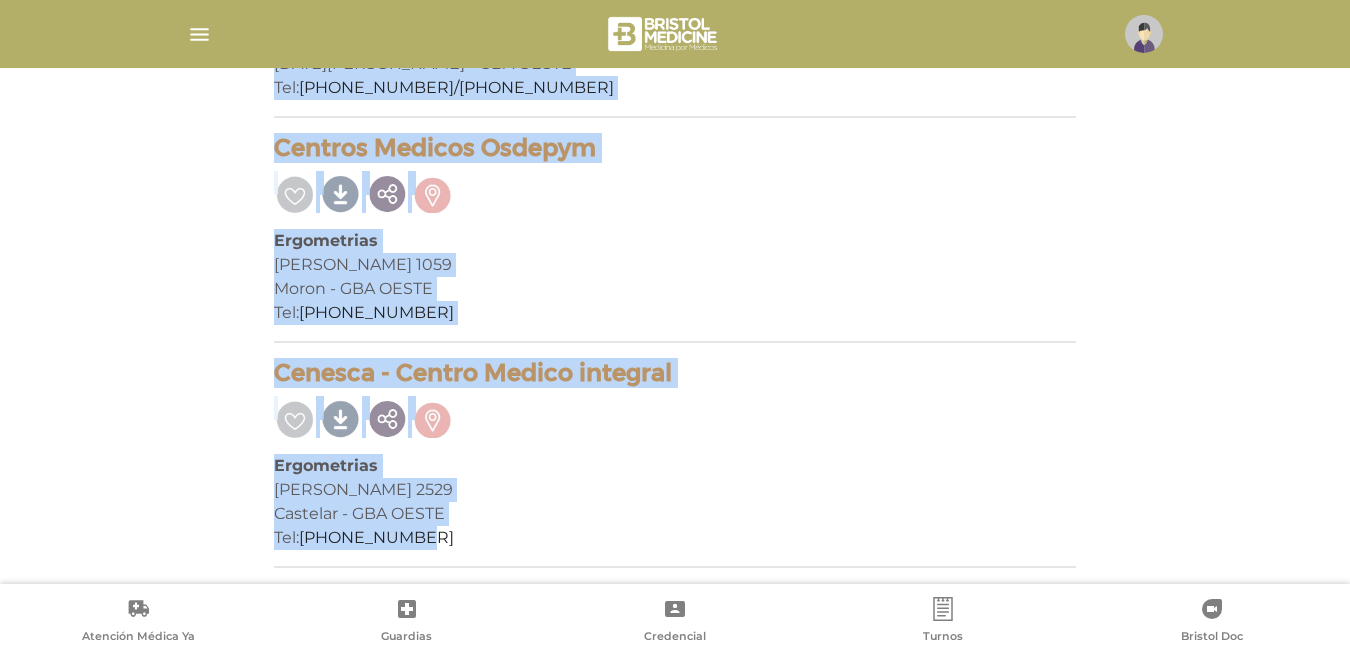 drag, startPoint x: 445, startPoint y: 543, endPoint x: 237, endPoint y: 72, distance: 514.8835 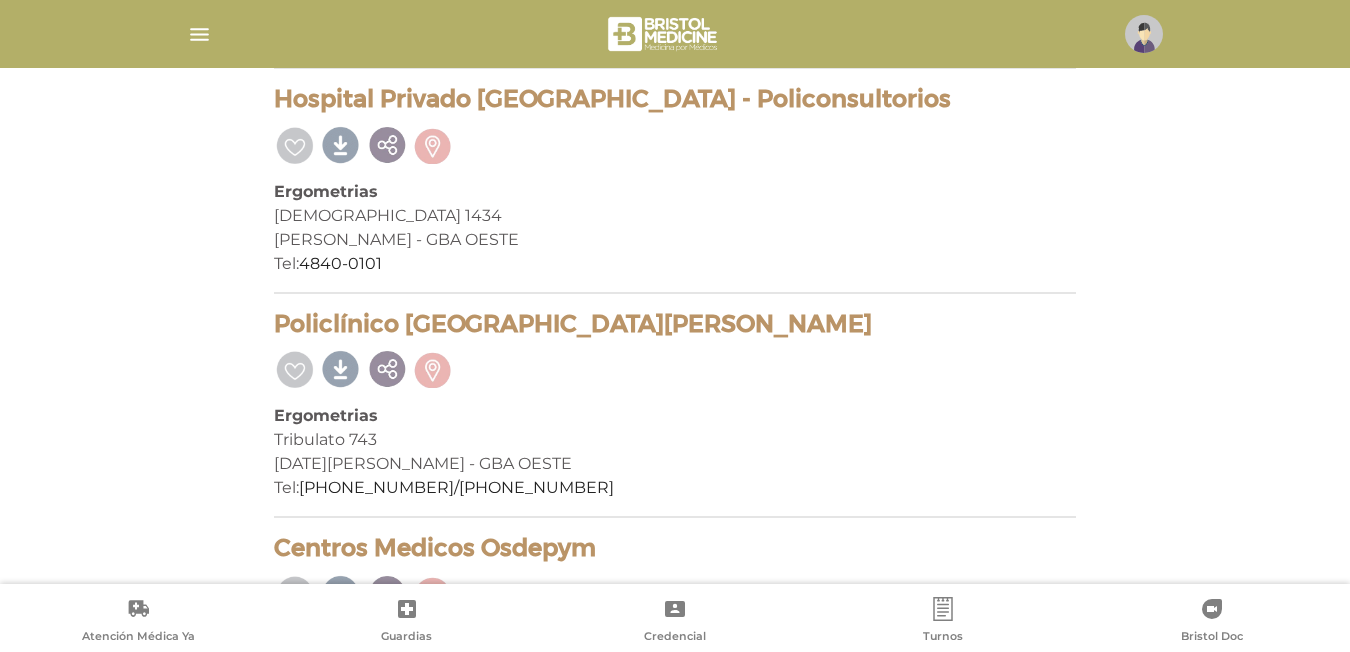 scroll, scrollTop: 39, scrollLeft: 0, axis: vertical 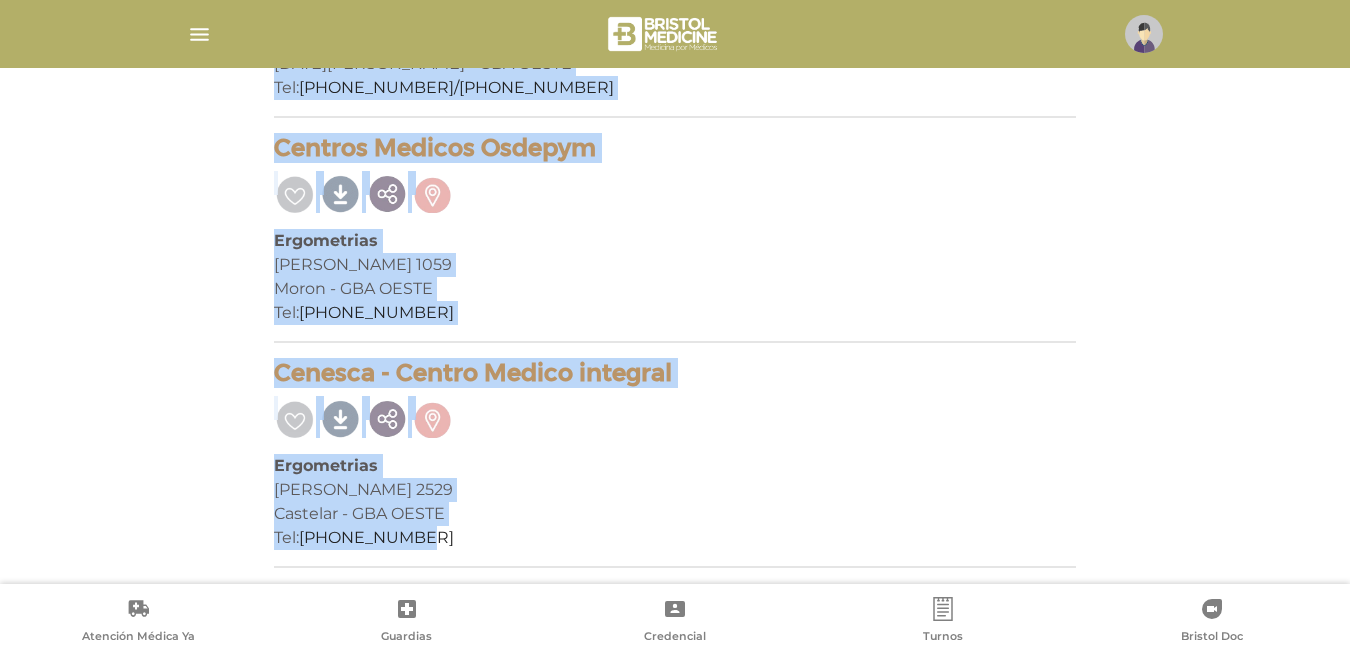 drag, startPoint x: 266, startPoint y: 317, endPoint x: 855, endPoint y: 532, distance: 627.01355 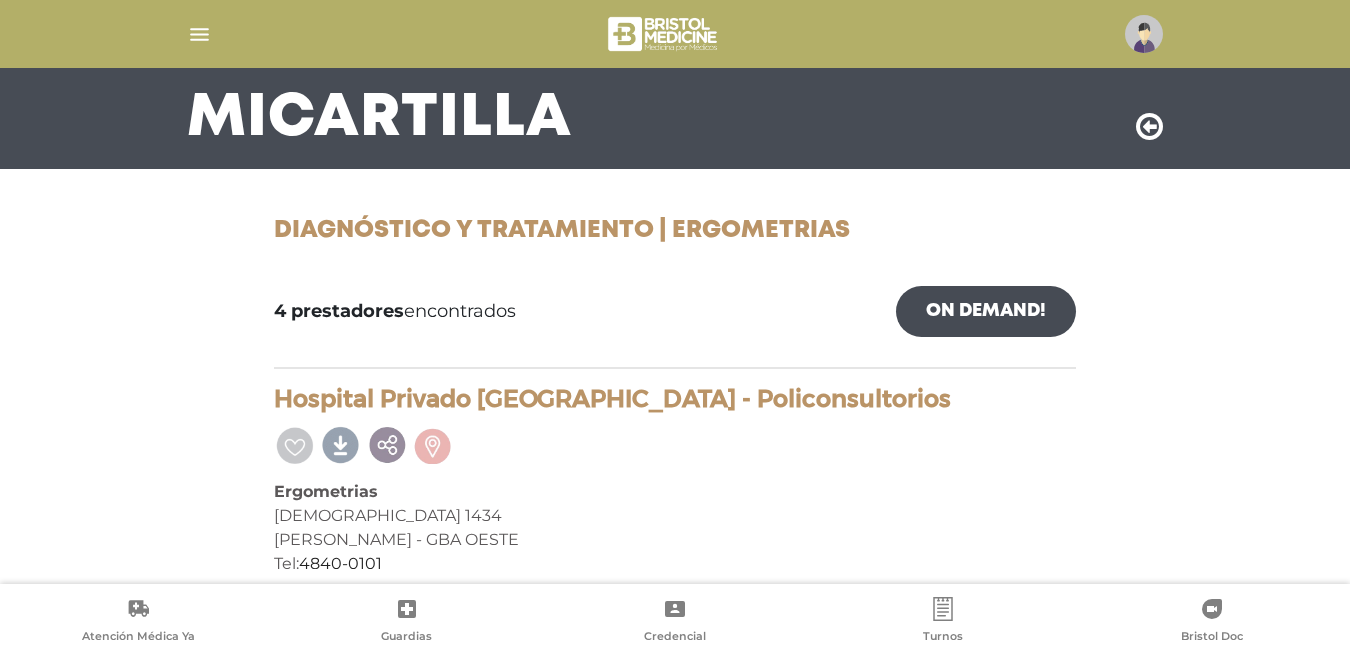 scroll, scrollTop: 39, scrollLeft: 0, axis: vertical 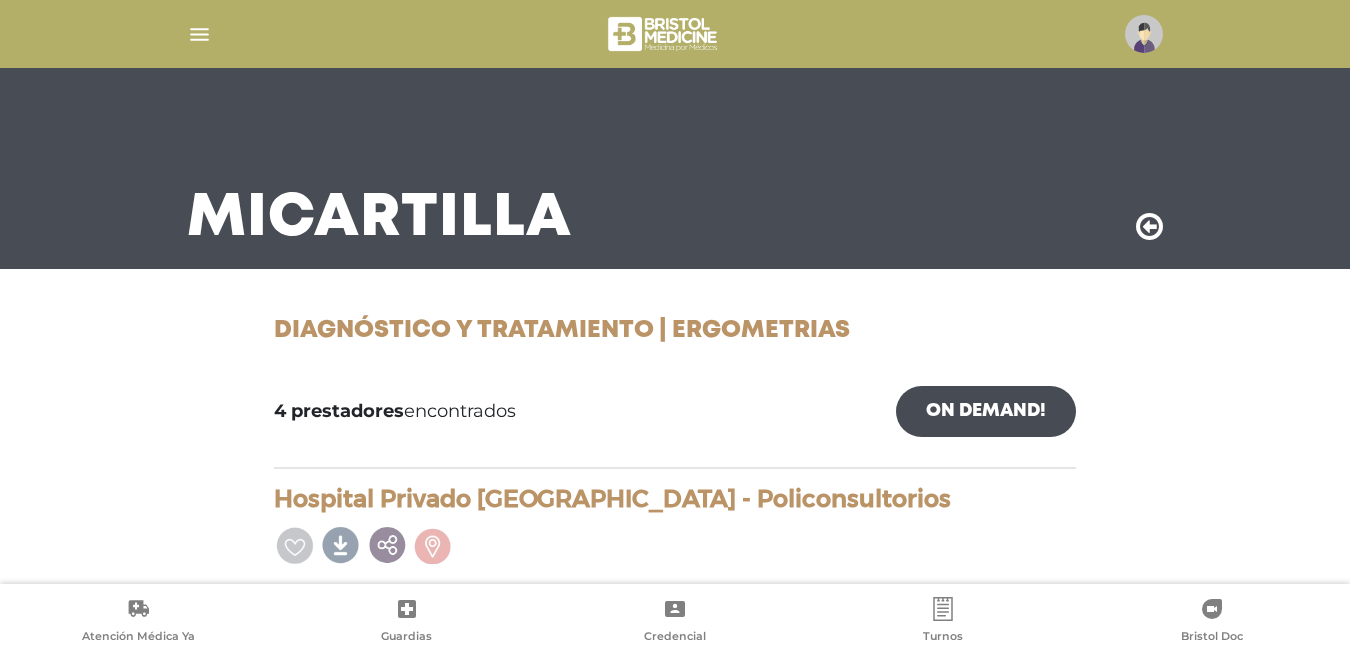 drag, startPoint x: 512, startPoint y: 534, endPoint x: 173, endPoint y: 210, distance: 468.93176 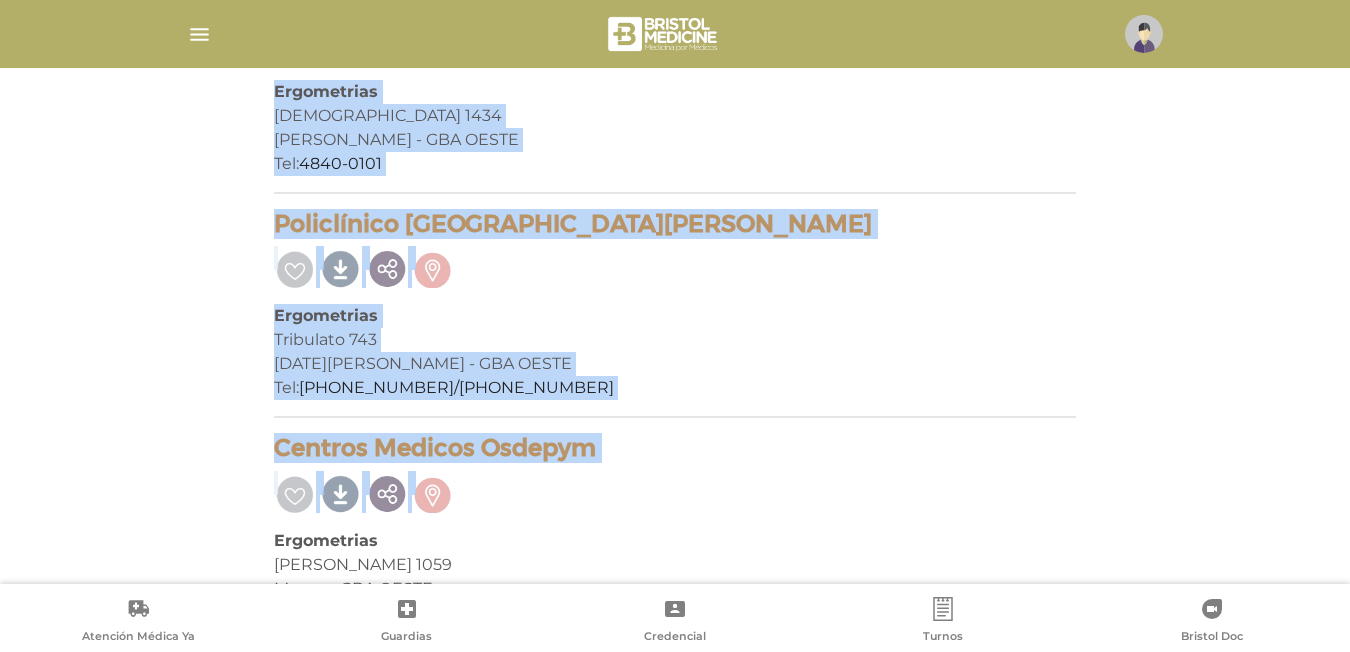 scroll, scrollTop: 839, scrollLeft: 0, axis: vertical 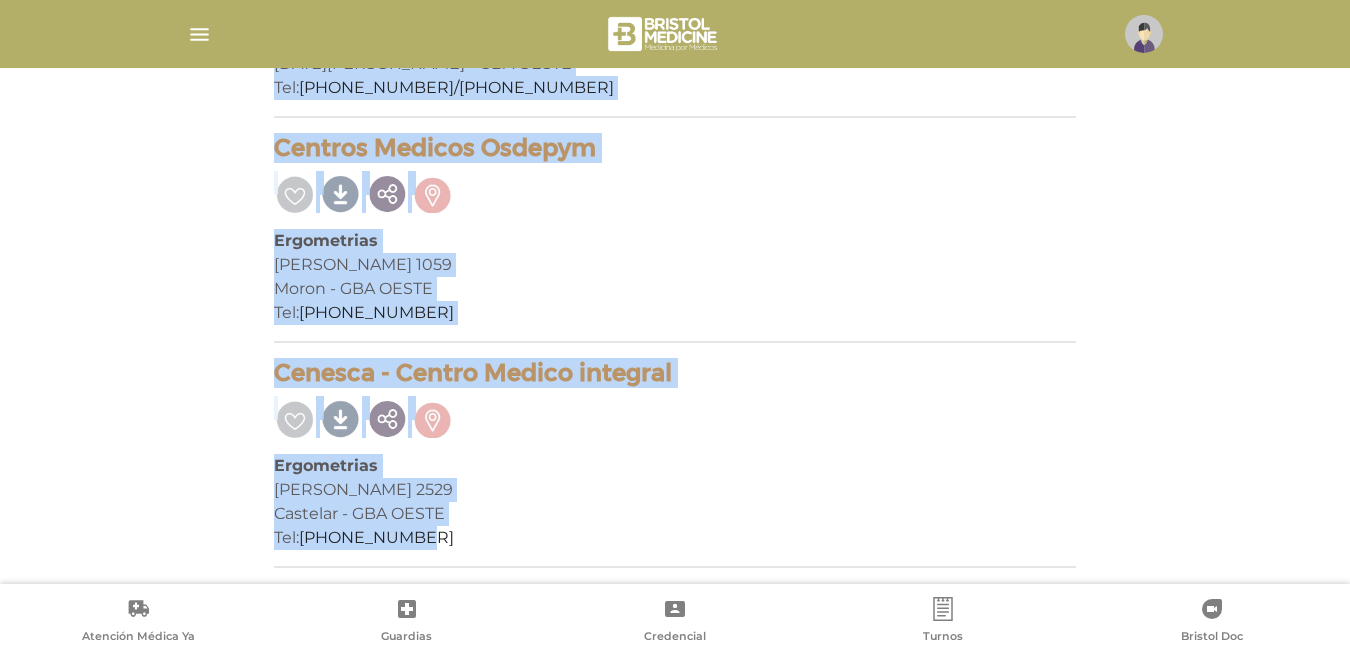 drag, startPoint x: 217, startPoint y: 289, endPoint x: 420, endPoint y: 562, distance: 340.20288 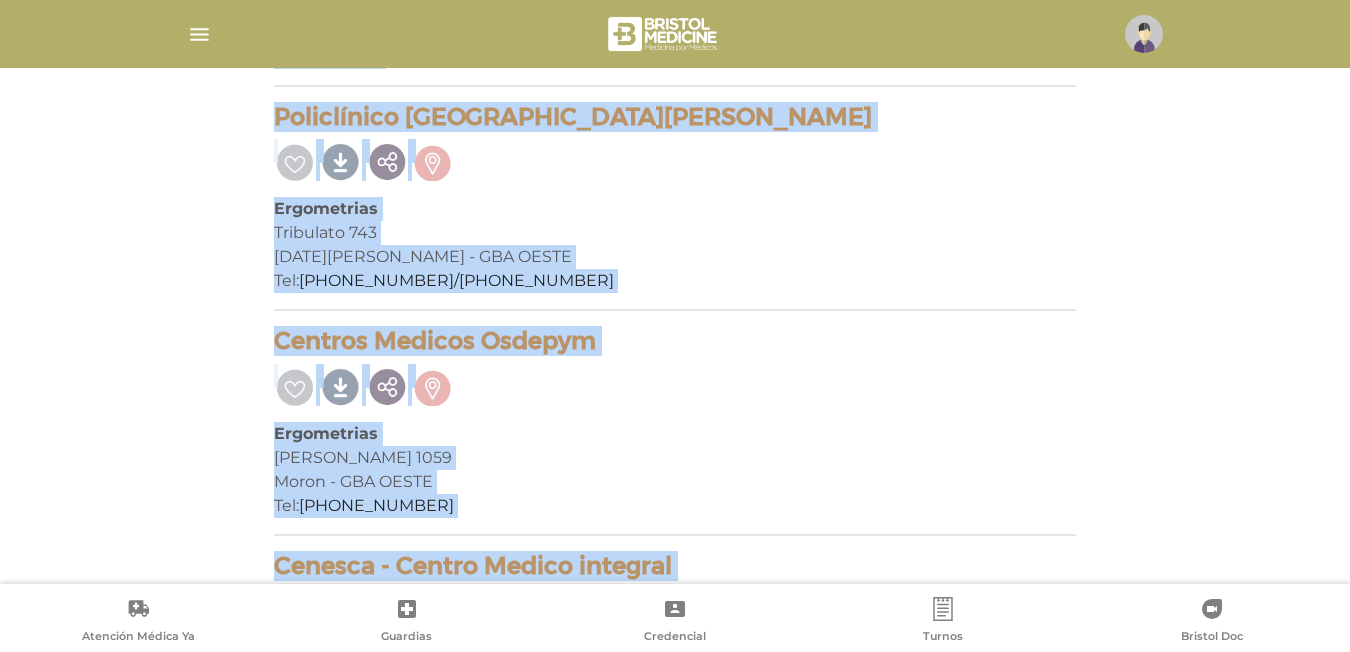 scroll, scrollTop: 463, scrollLeft: 0, axis: vertical 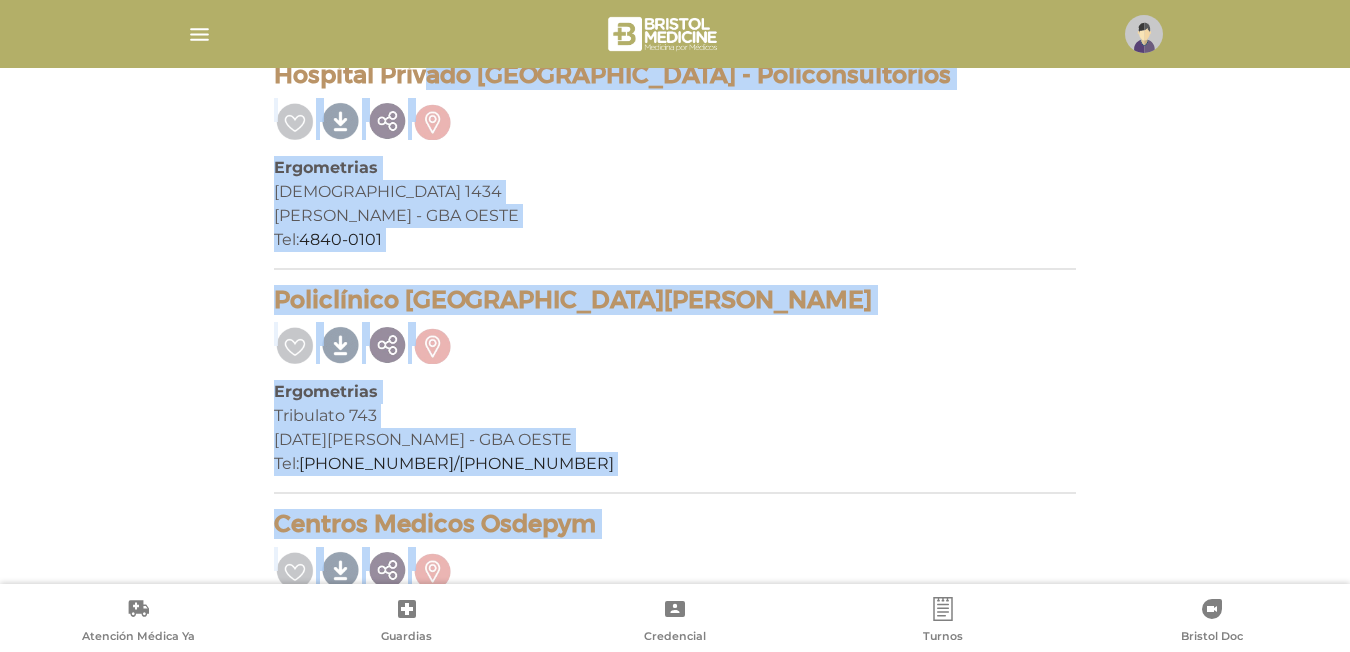 drag, startPoint x: 467, startPoint y: 542, endPoint x: 266, endPoint y: 71, distance: 512.0957 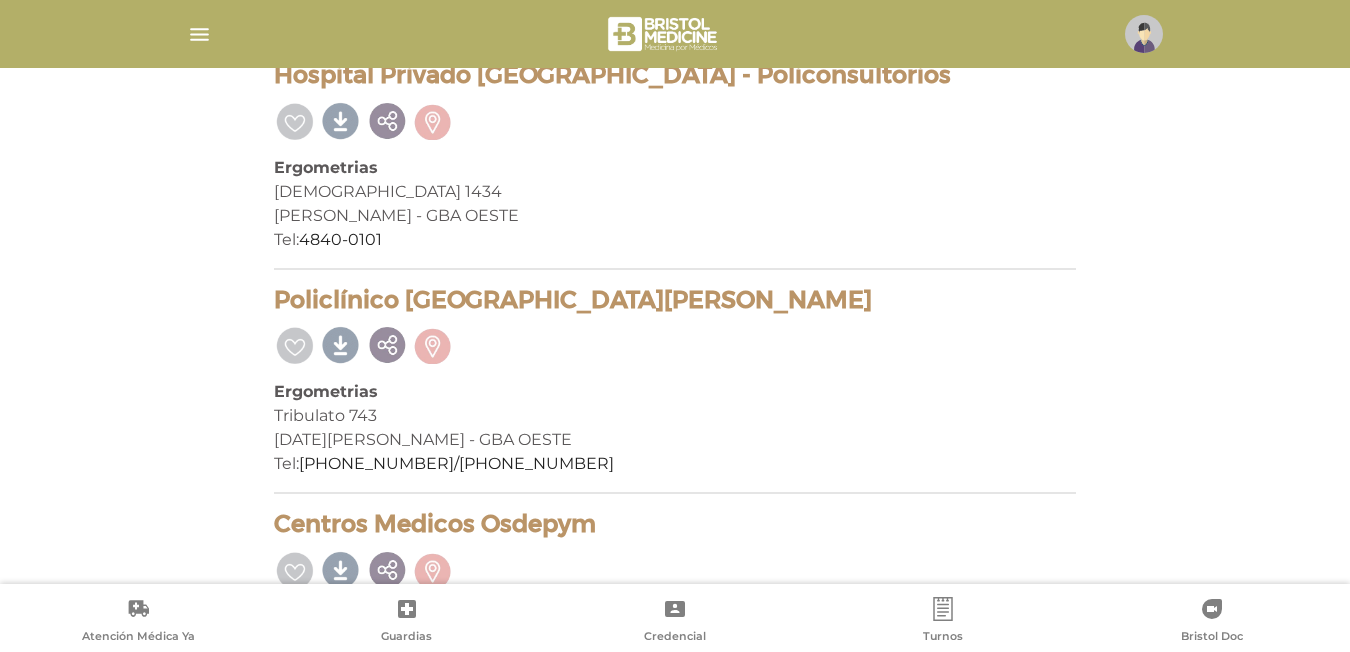 scroll, scrollTop: 63, scrollLeft: 0, axis: vertical 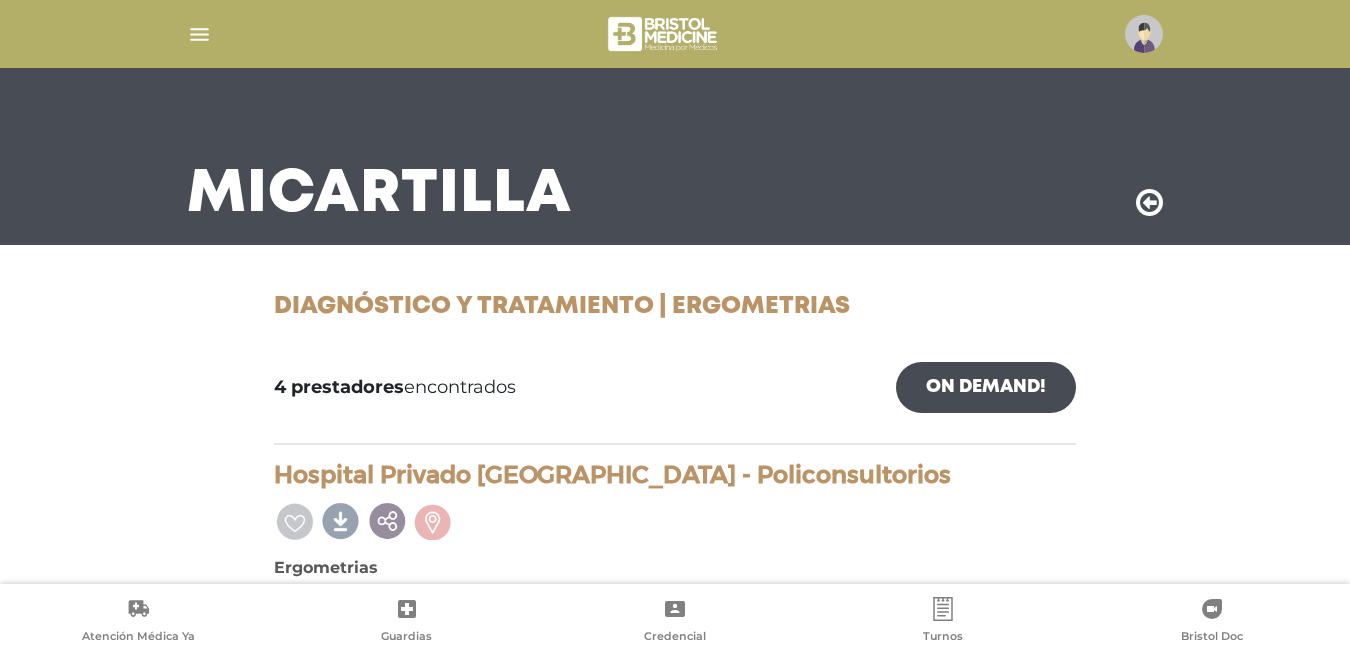 drag, startPoint x: 273, startPoint y: 300, endPoint x: 867, endPoint y: 300, distance: 594 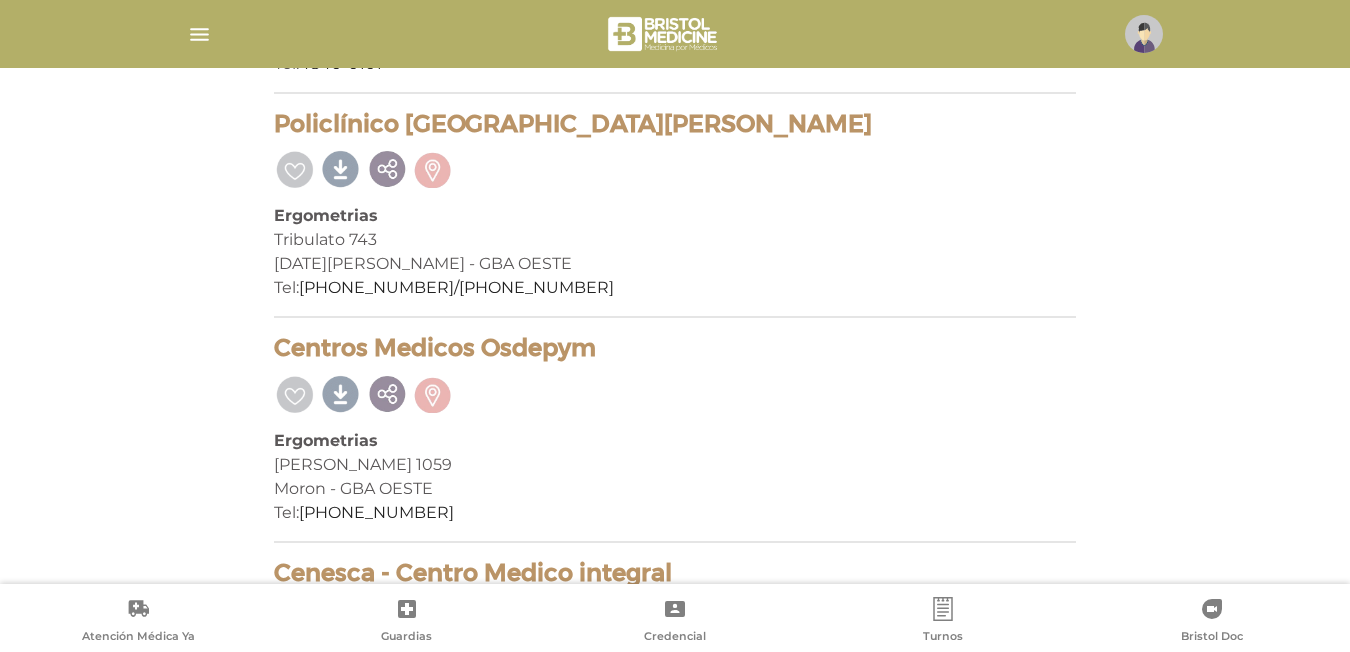 scroll, scrollTop: 739, scrollLeft: 0, axis: vertical 